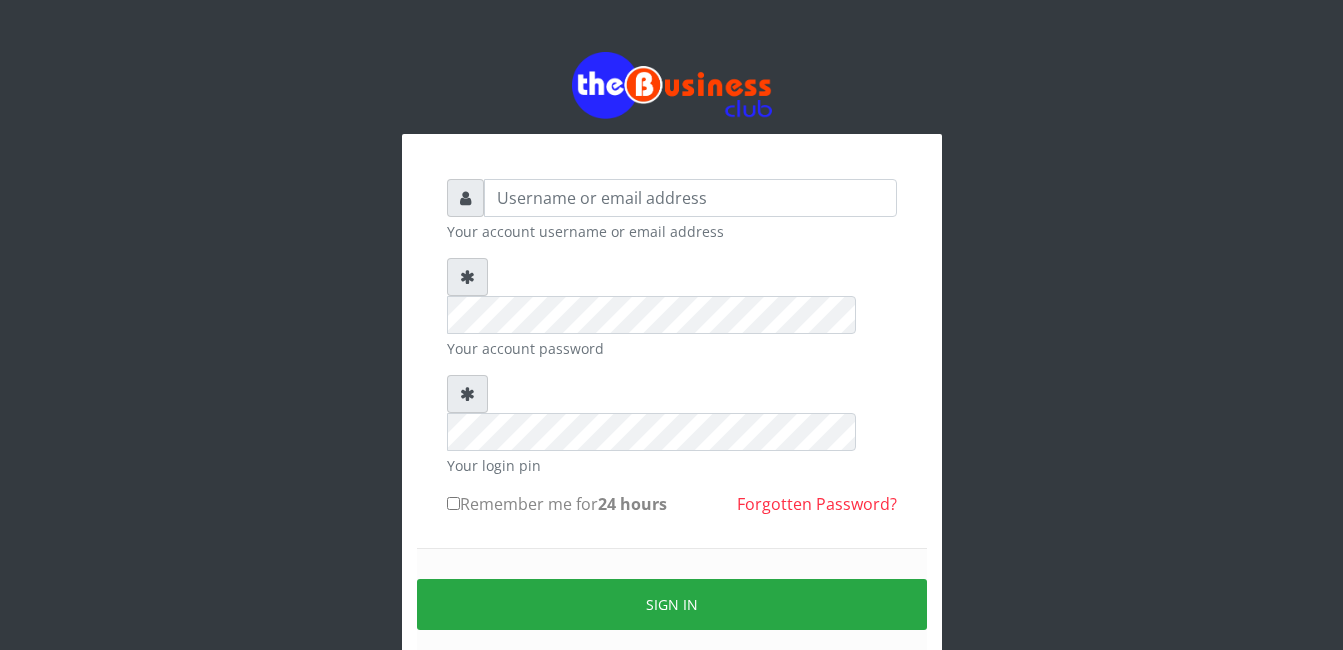 scroll, scrollTop: 0, scrollLeft: 0, axis: both 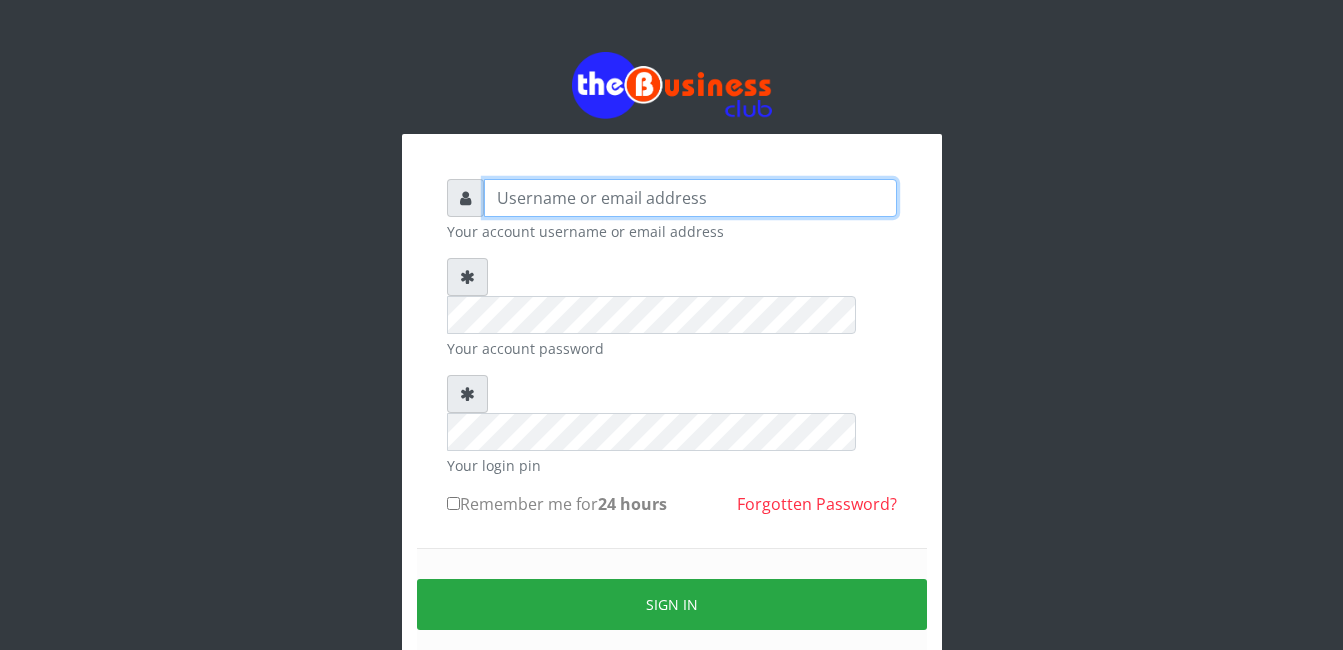 type on "[USERNAME]@example.com" 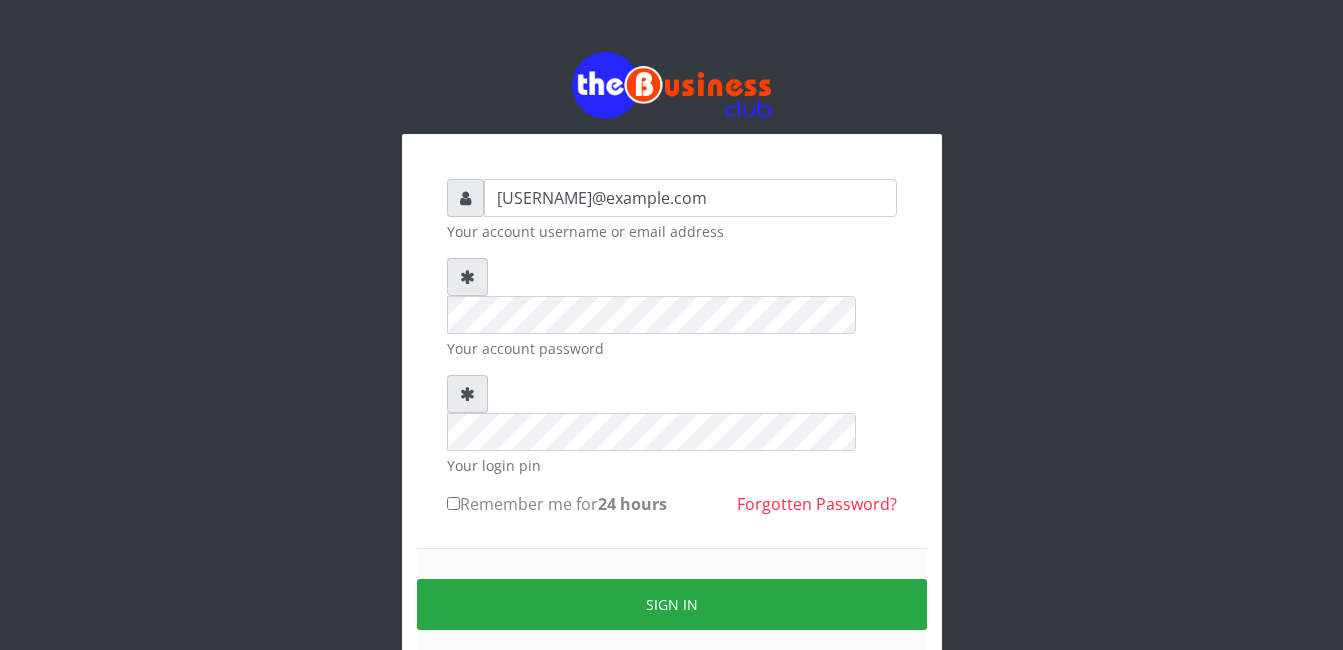 click on "Remember me for  24 hours" at bounding box center (453, 503) 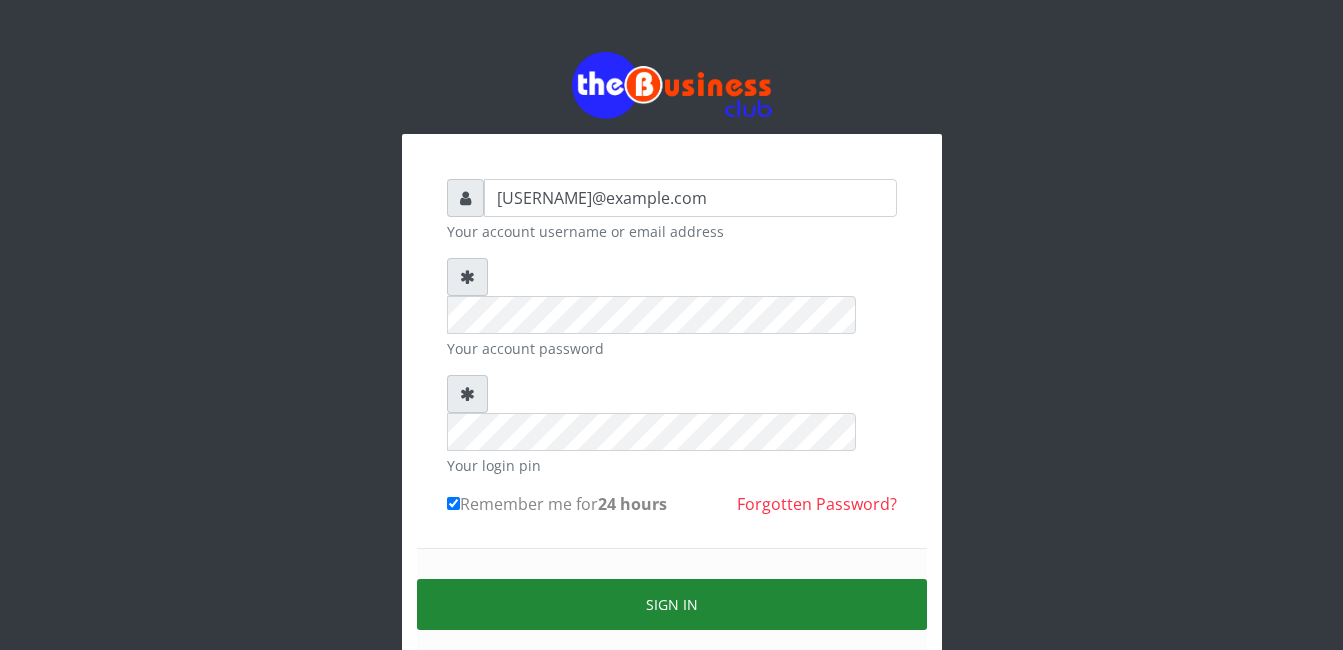 click on "Sign in" at bounding box center [672, 604] 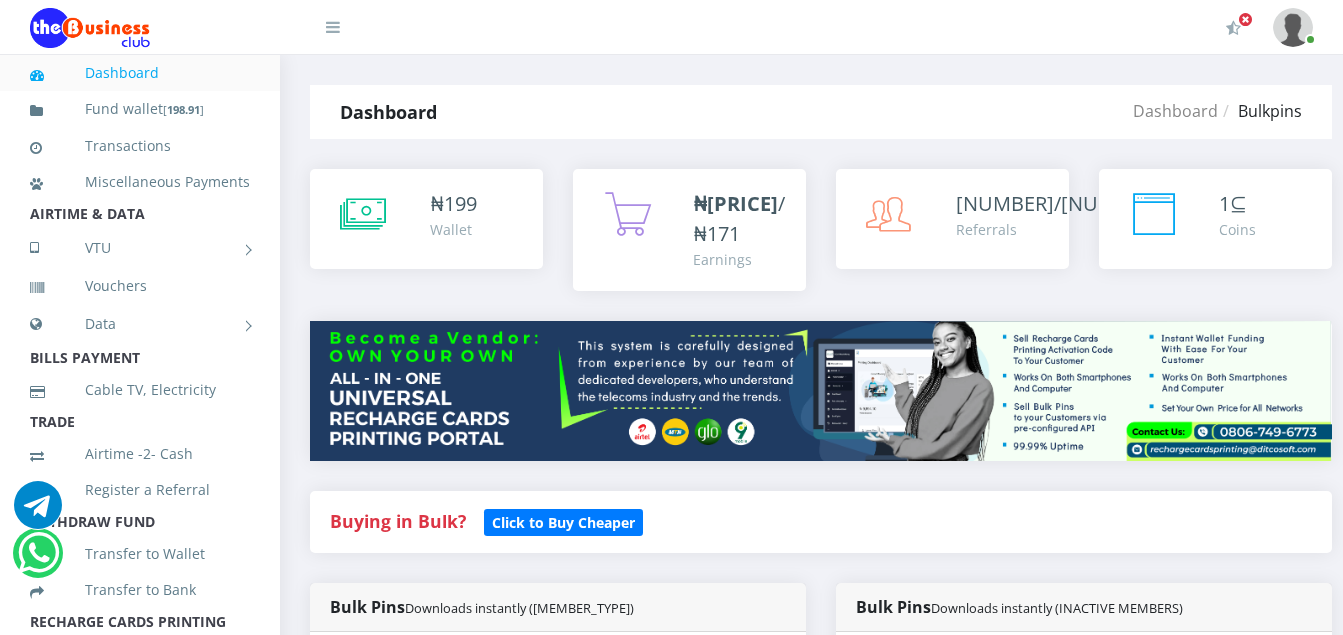 scroll, scrollTop: 0, scrollLeft: 0, axis: both 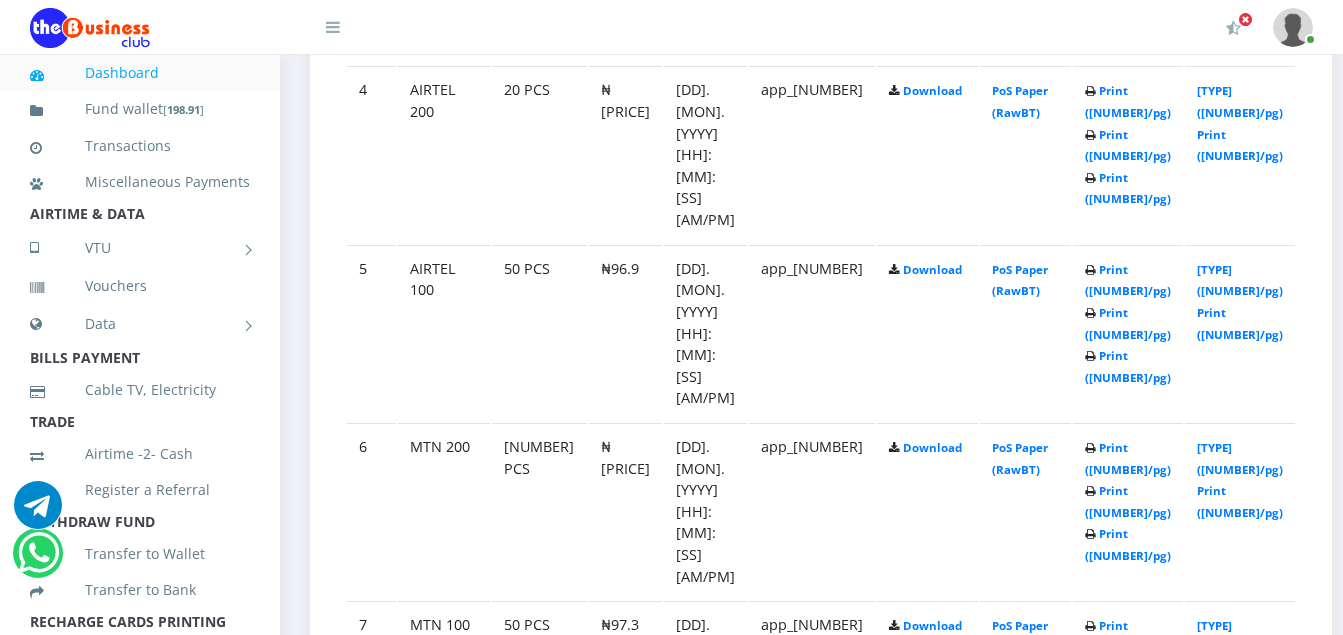click on "Print (85/pg)" at bounding box center [1128, 723] 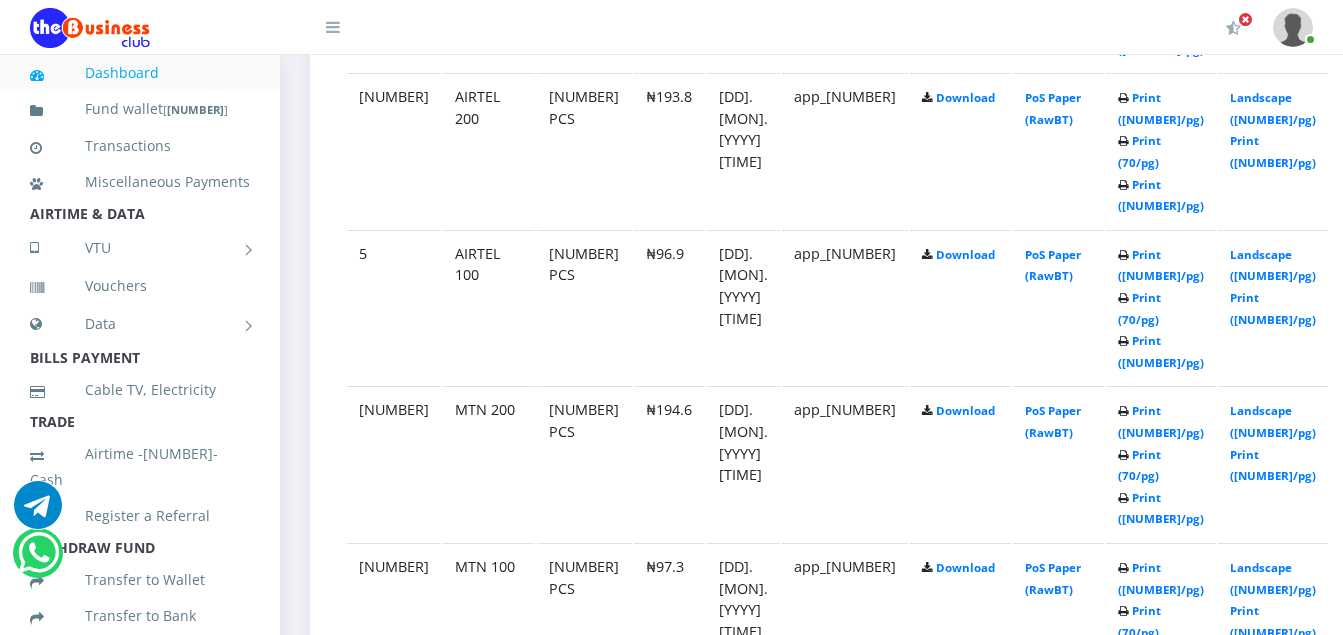 scroll, scrollTop: 1720, scrollLeft: 0, axis: vertical 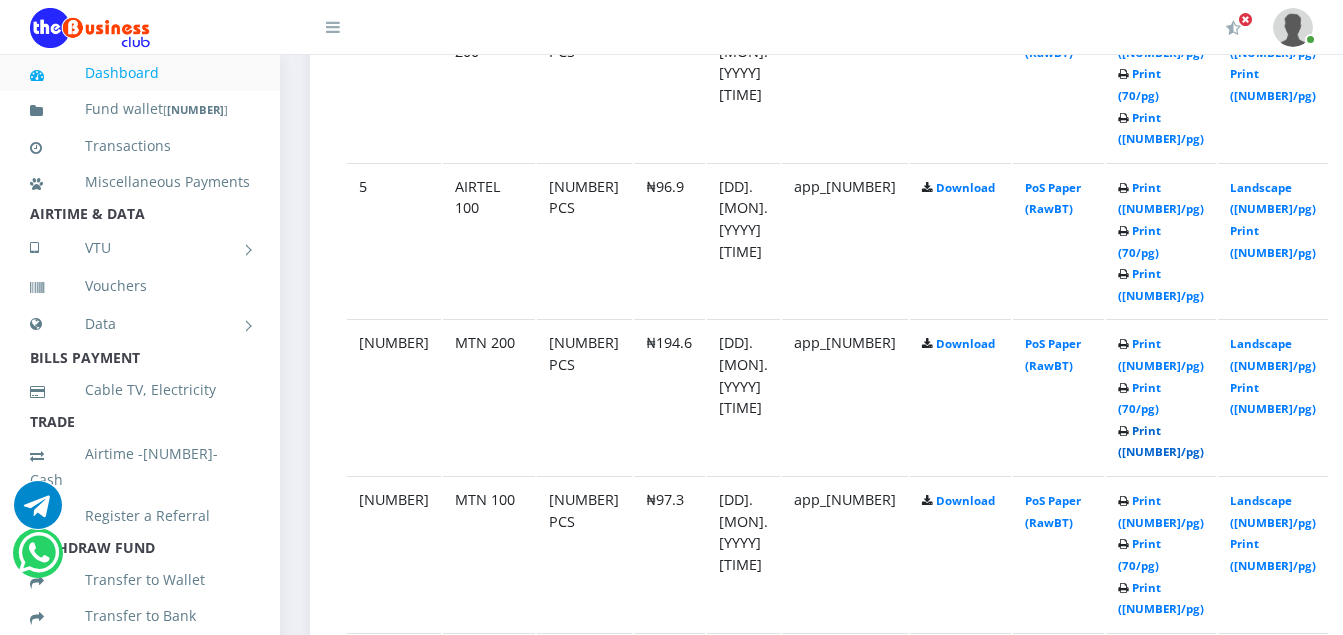 click on "Print ([NUMBER]/pg)" at bounding box center [1161, 441] 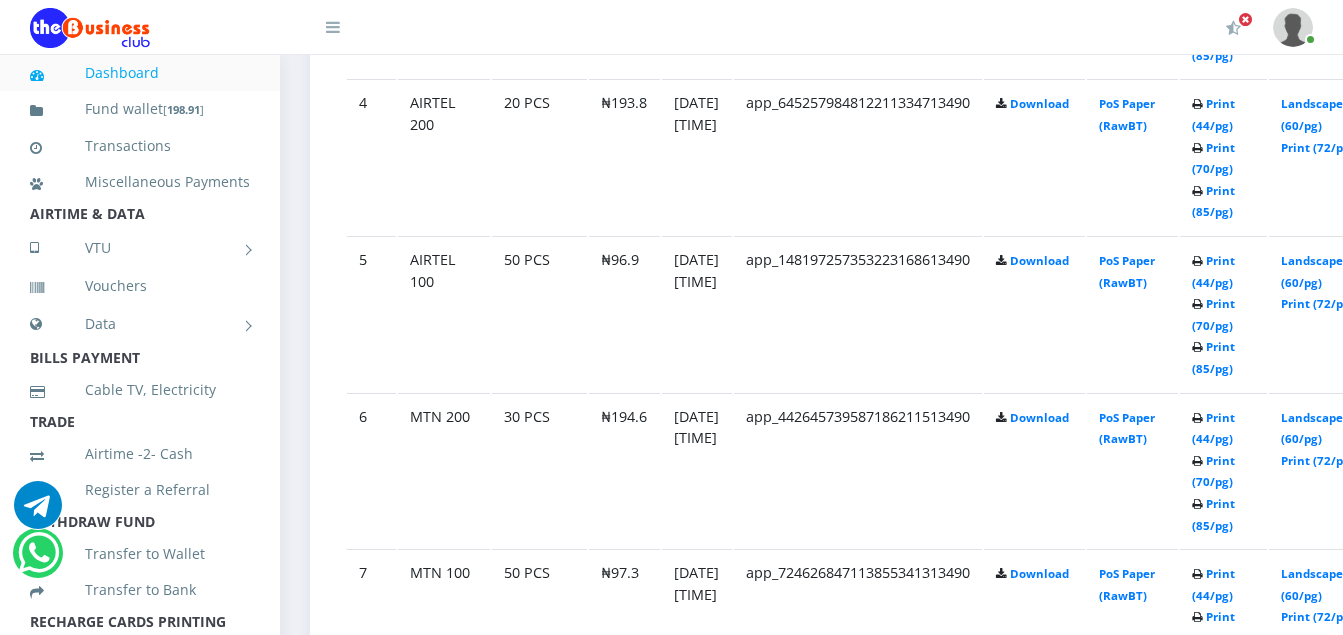 scroll, scrollTop: 1720, scrollLeft: 0, axis: vertical 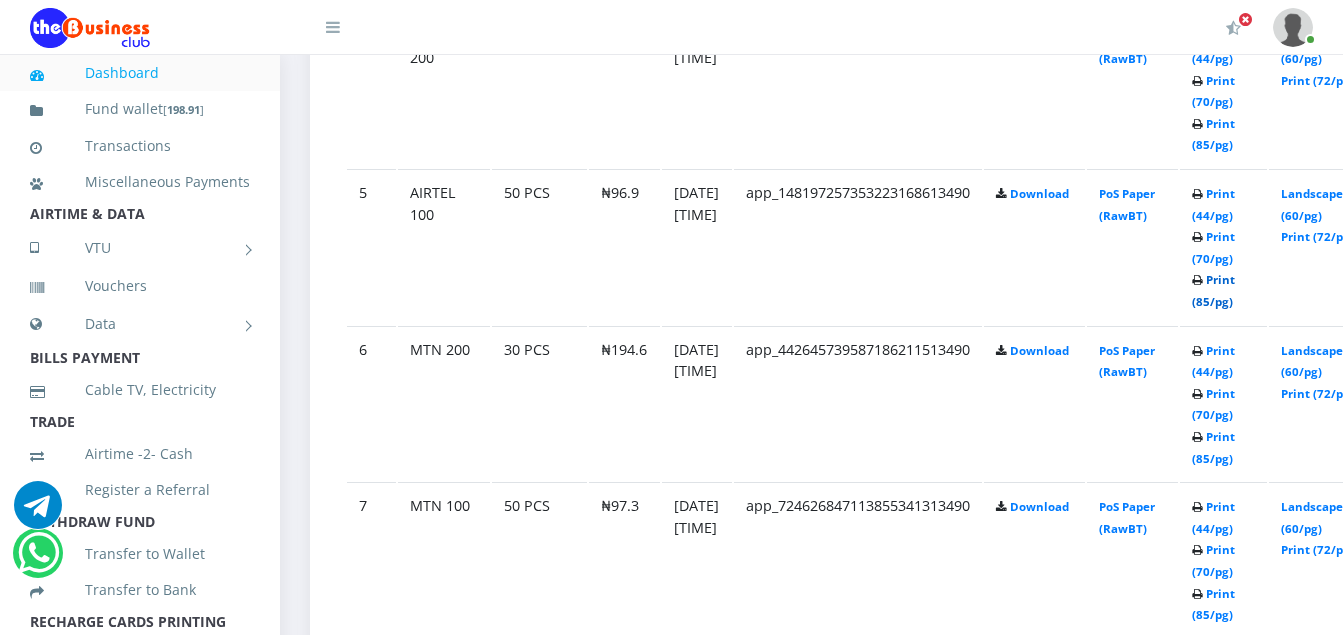 click on "Print ([NUMBER]/pg)" at bounding box center [1213, 290] 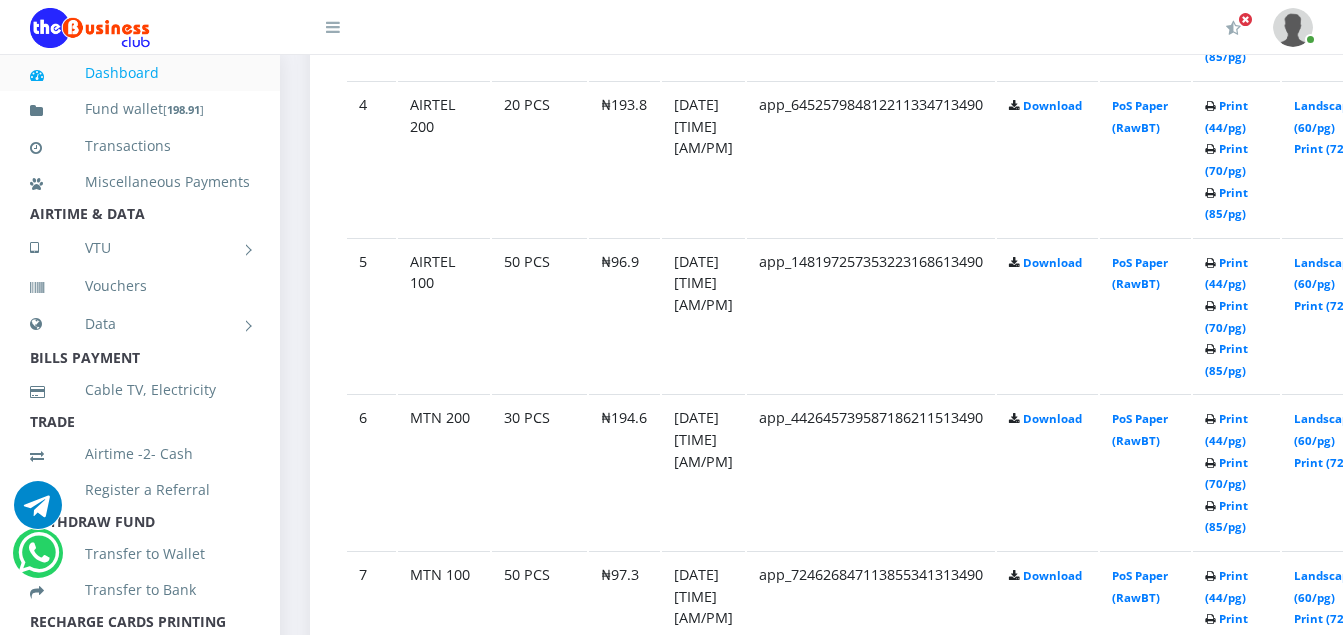 scroll, scrollTop: 1720, scrollLeft: 0, axis: vertical 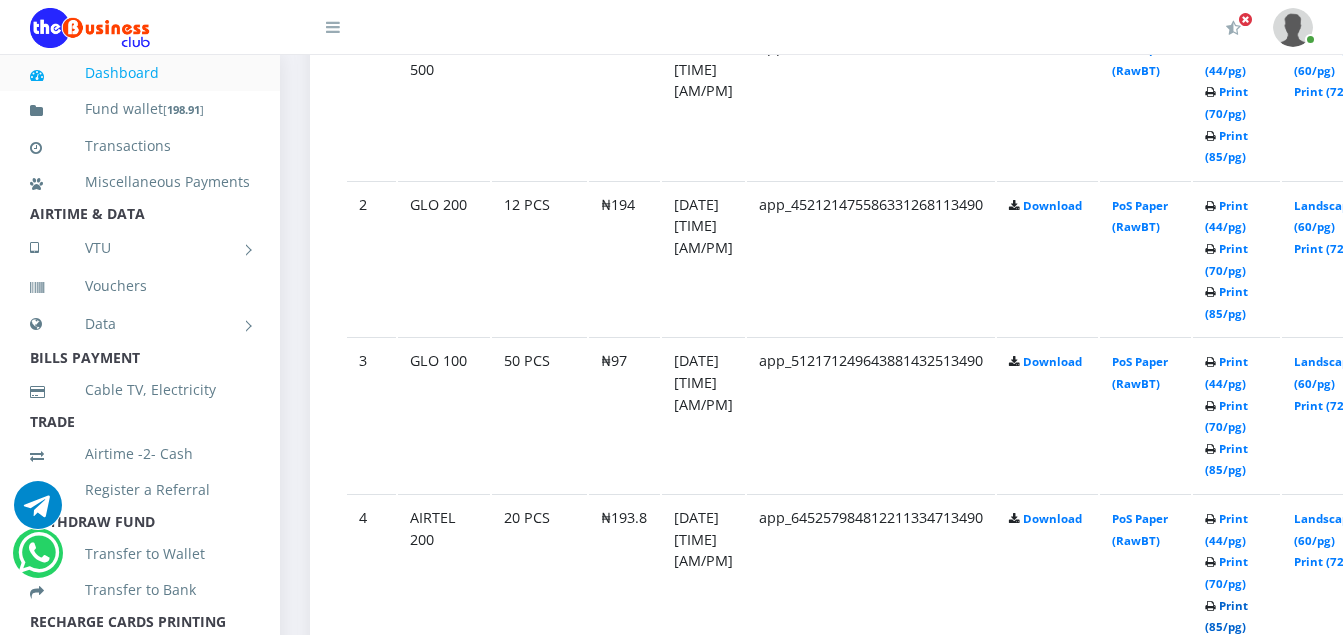 click on "Print (85/pg)" at bounding box center [1226, 616] 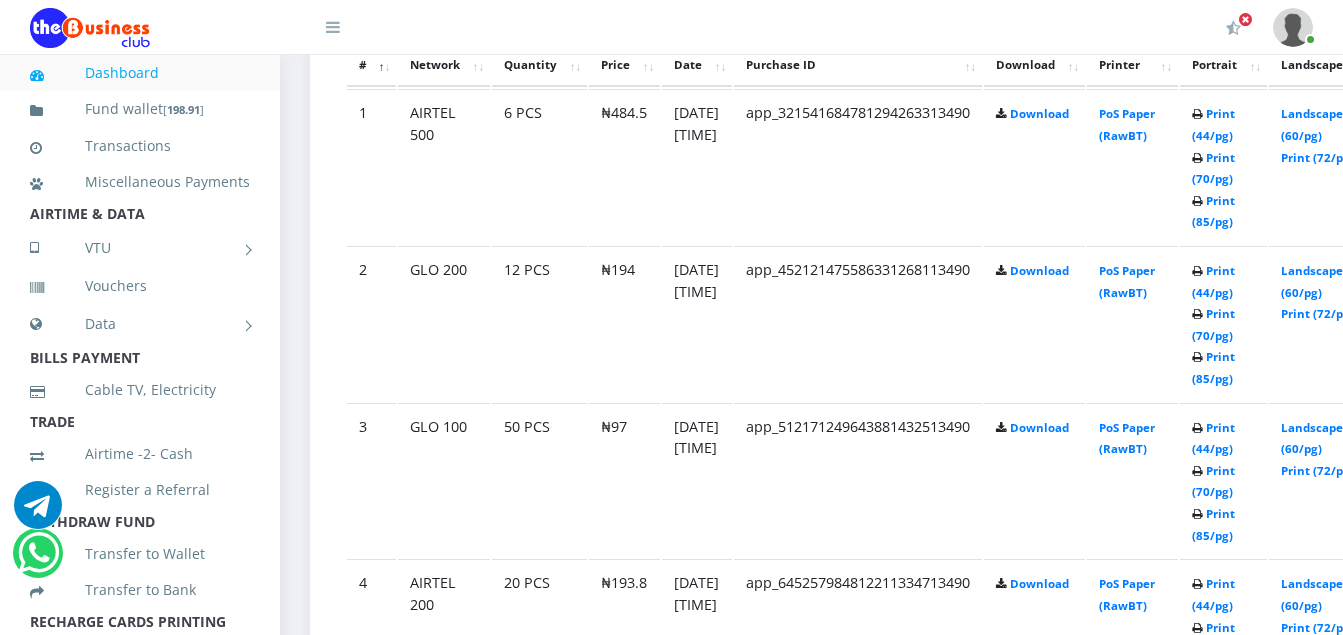 scroll, scrollTop: 1240, scrollLeft: 0, axis: vertical 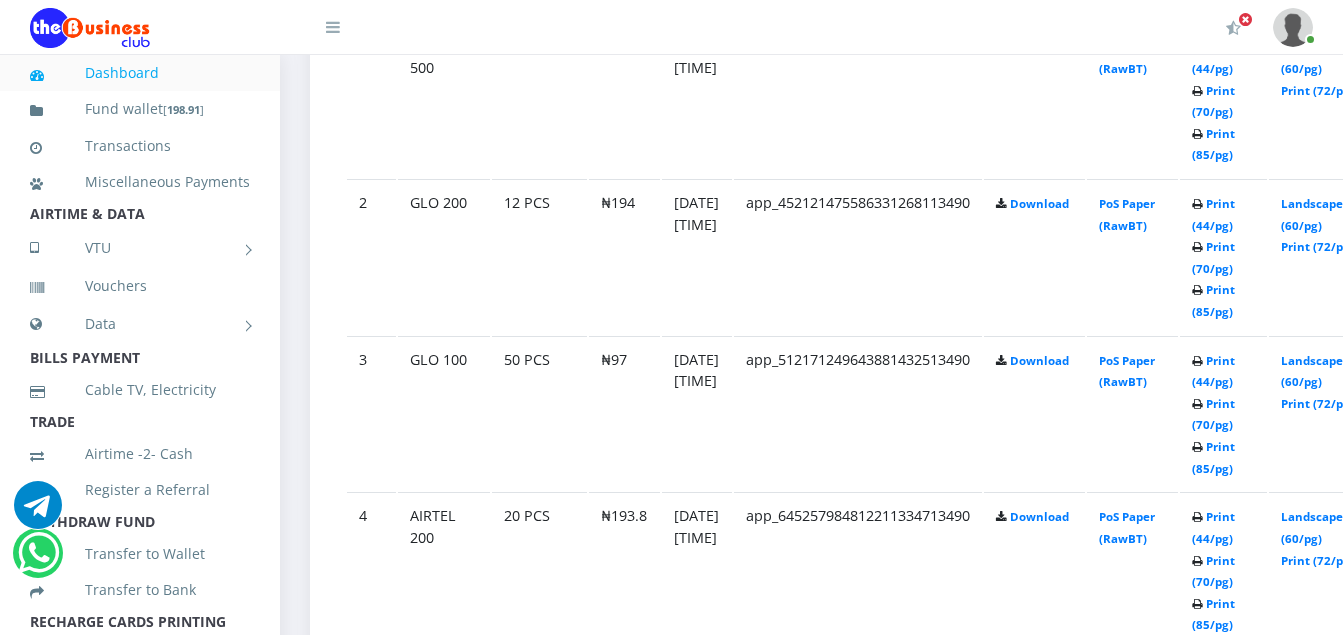 click on "Print (44/pg)   Print (70/pg)   Print (85/pg)" at bounding box center (1223, 99) 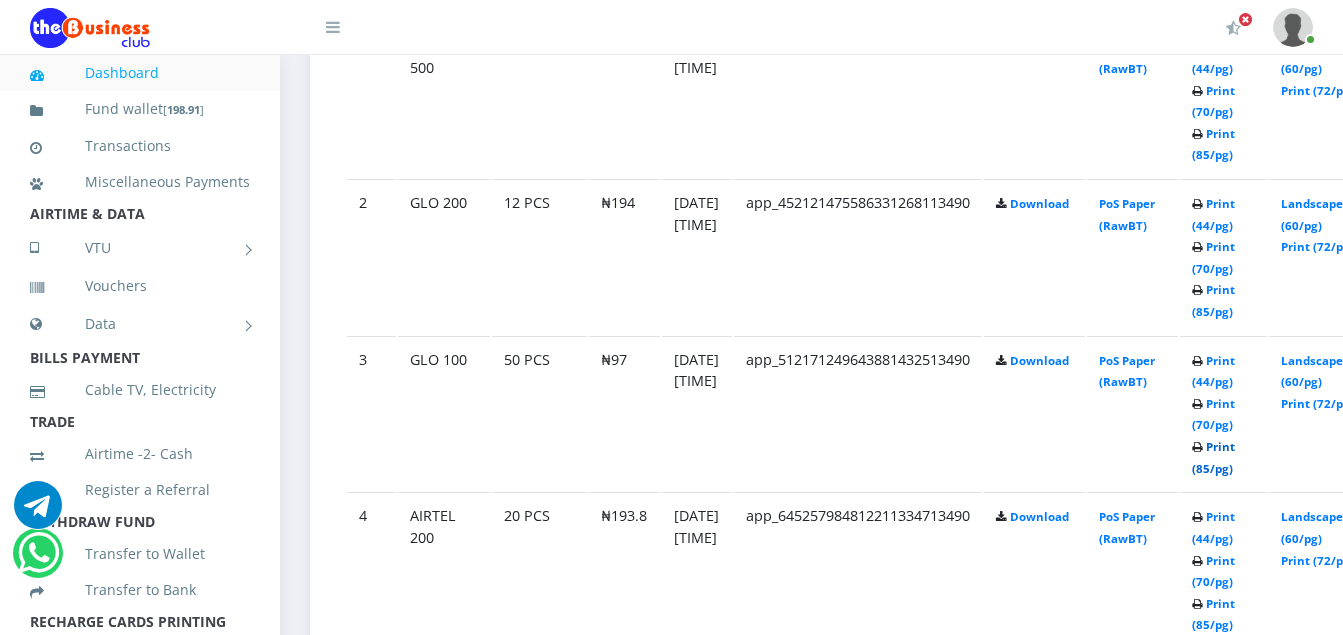click on "Print (85/pg)" at bounding box center [1213, 457] 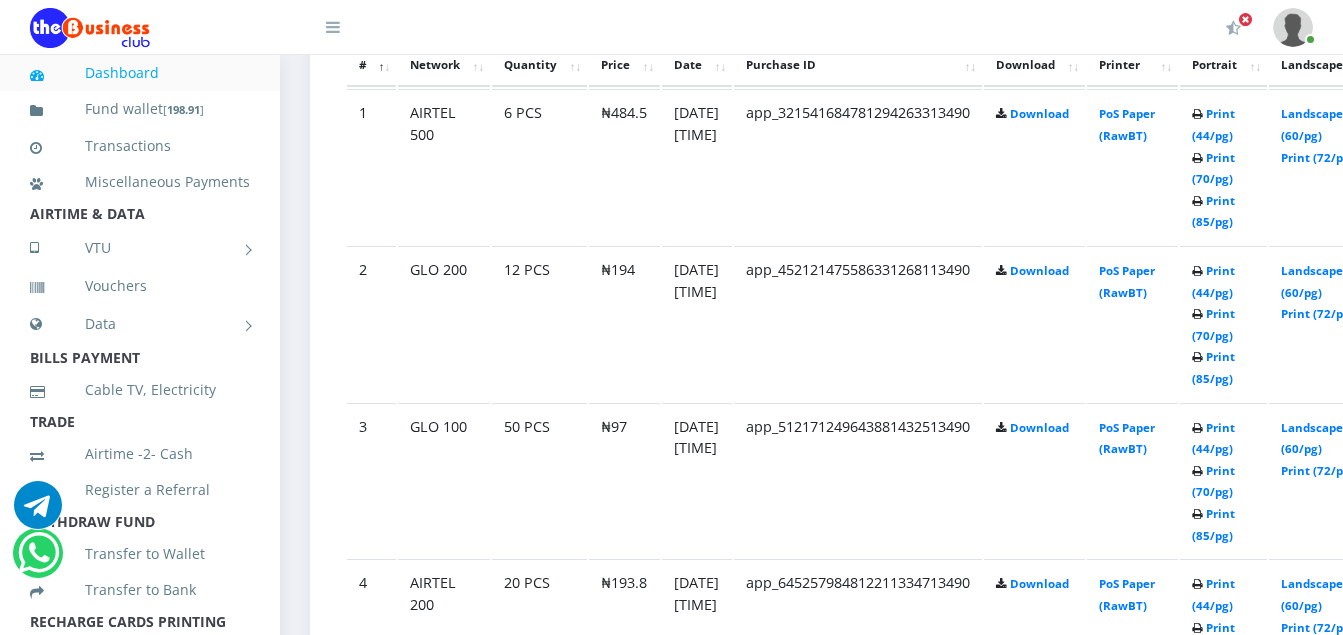 scroll, scrollTop: 1240, scrollLeft: 0, axis: vertical 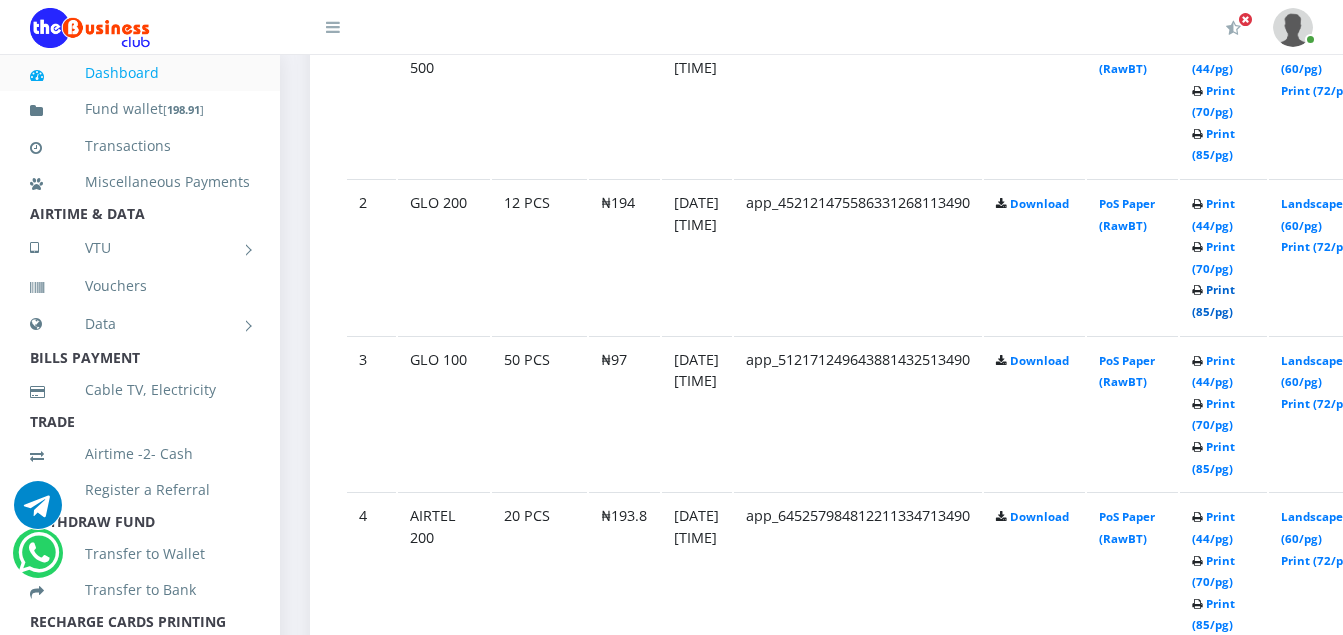 click on "Print (85/pg)" at bounding box center [1213, 300] 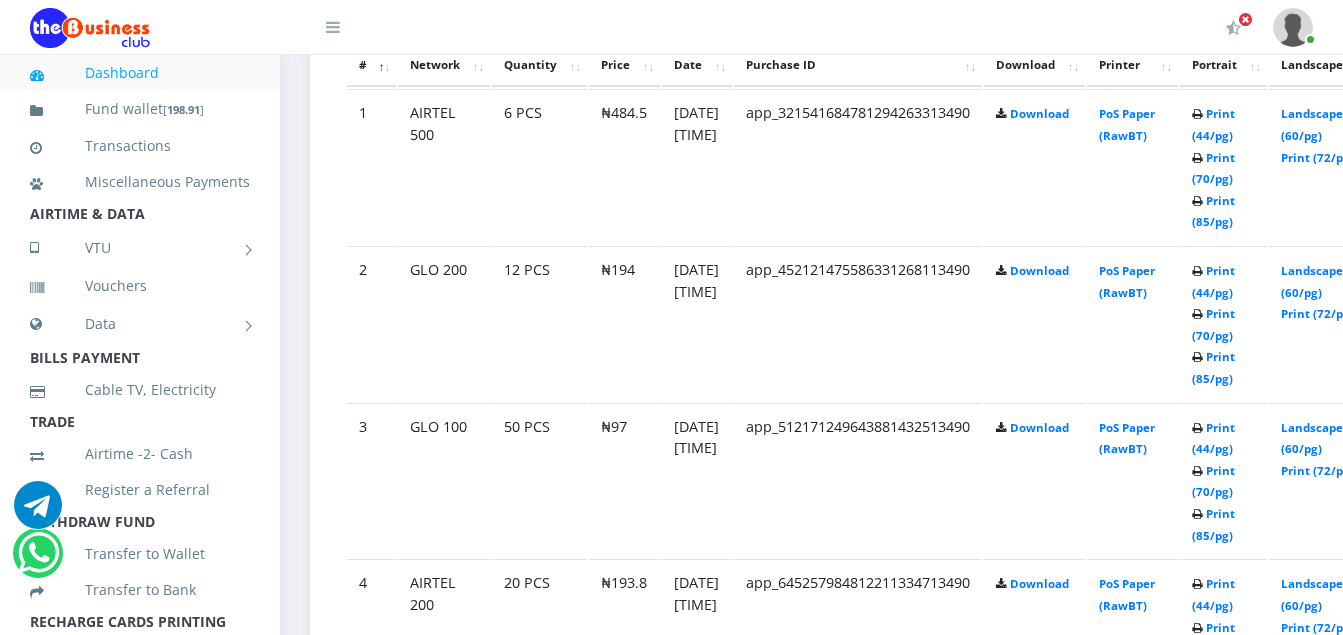 scroll, scrollTop: 1240, scrollLeft: 0, axis: vertical 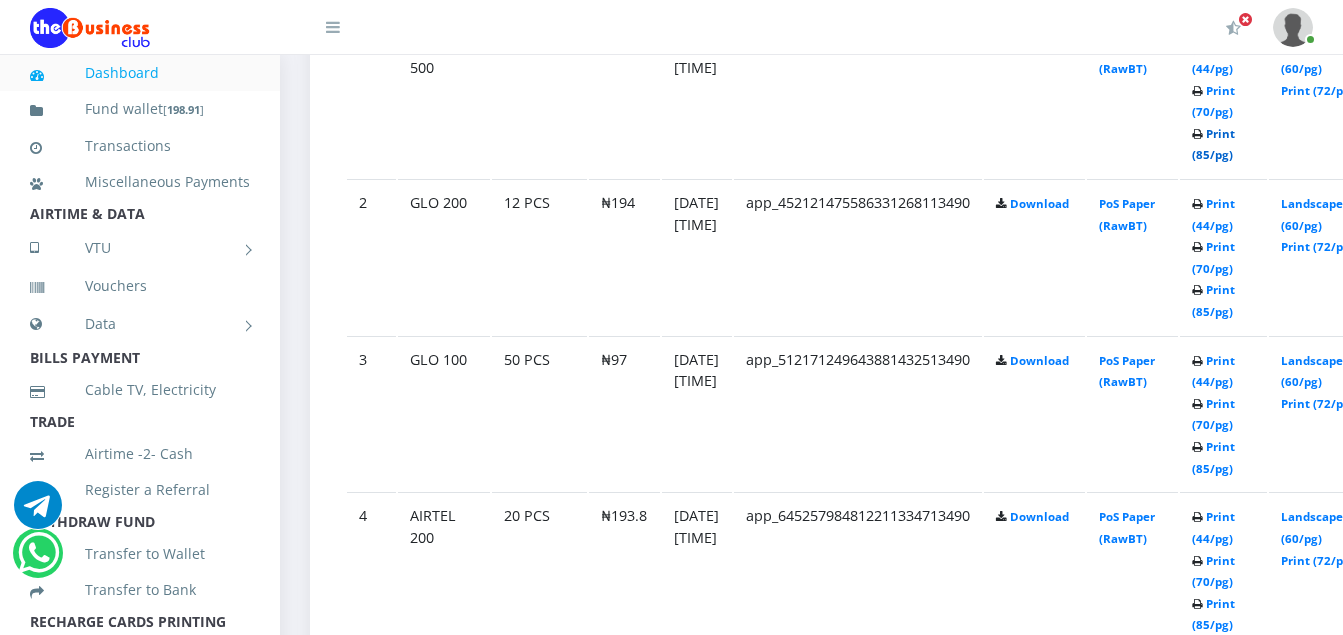 click on "Print (85/pg)" at bounding box center (1213, 144) 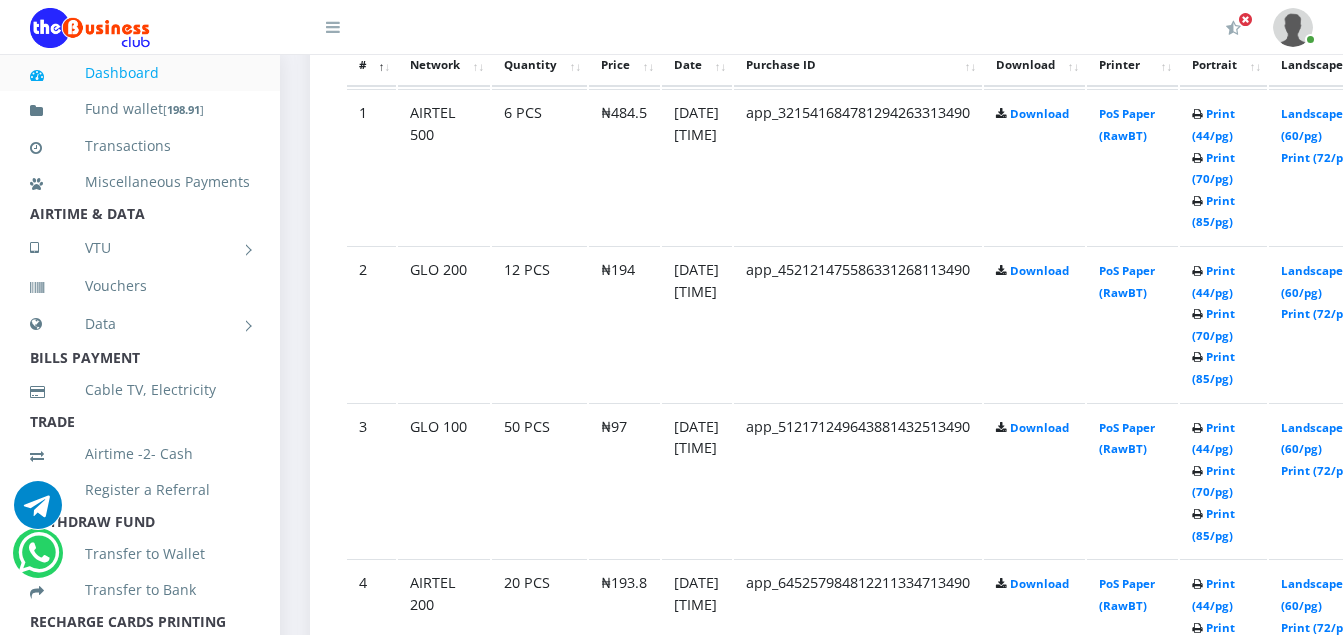 scroll, scrollTop: 1240, scrollLeft: 0, axis: vertical 